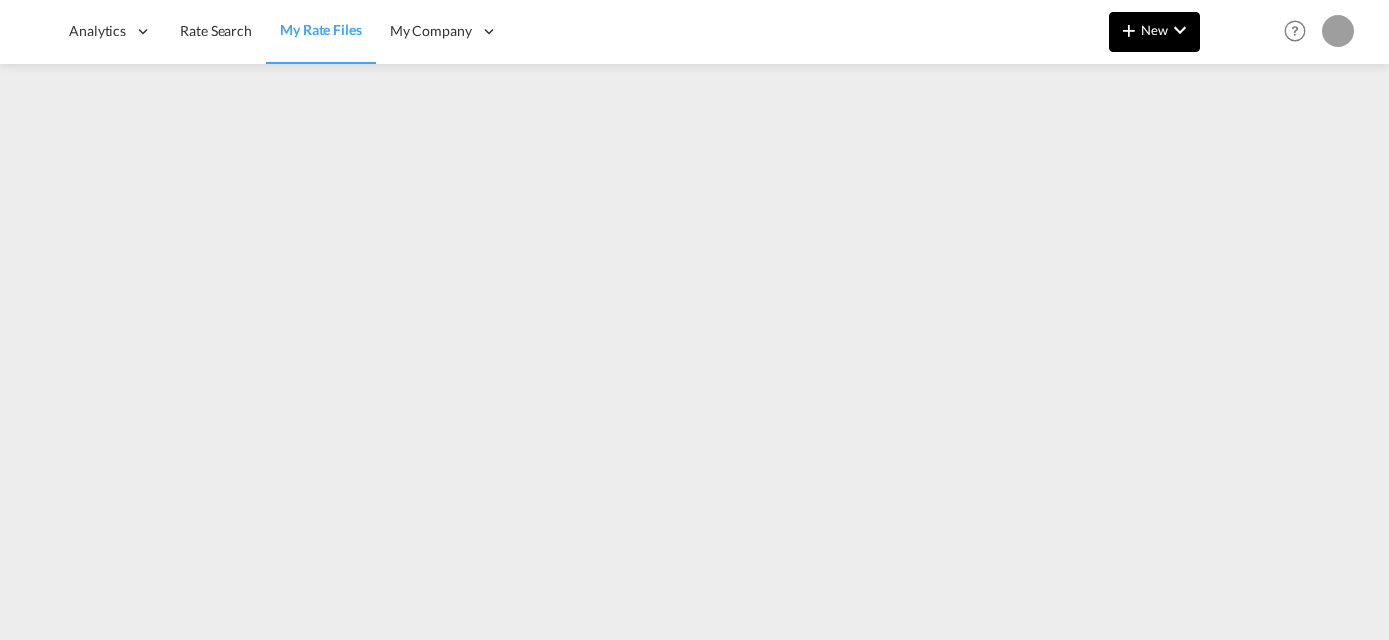 scroll, scrollTop: 0, scrollLeft: 0, axis: both 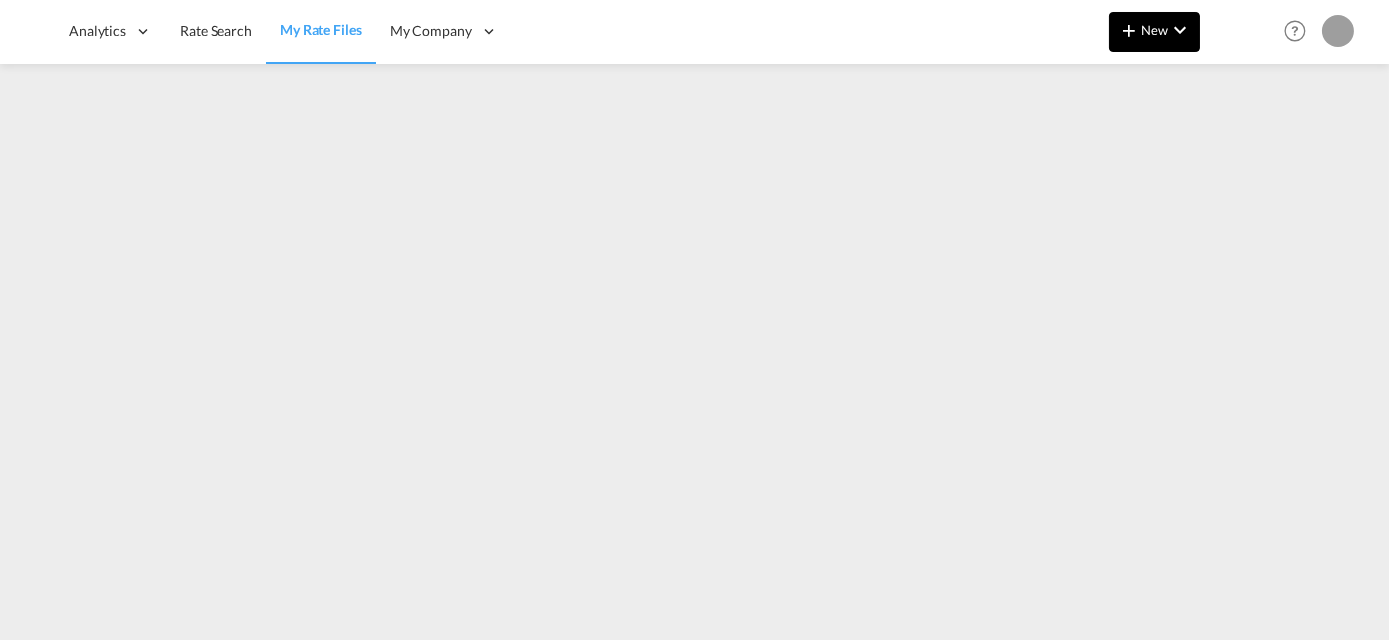click on "New" at bounding box center [1154, 32] 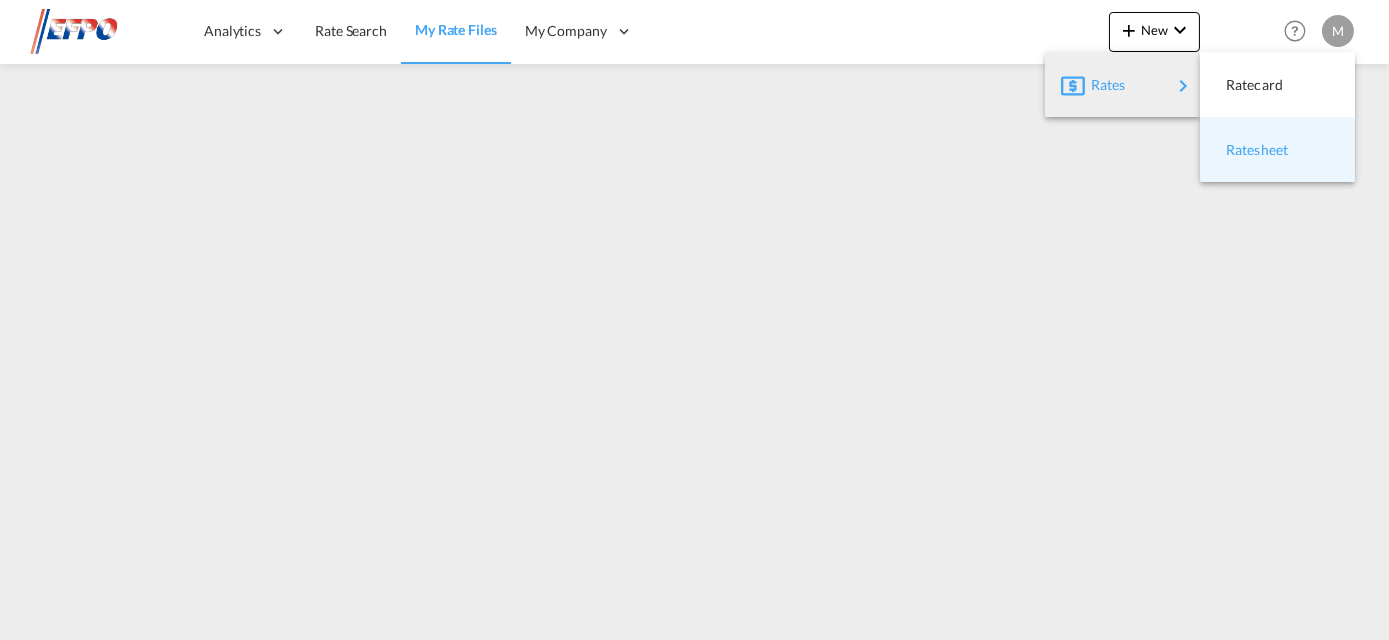 click on "Ratesheet" at bounding box center [1237, 150] 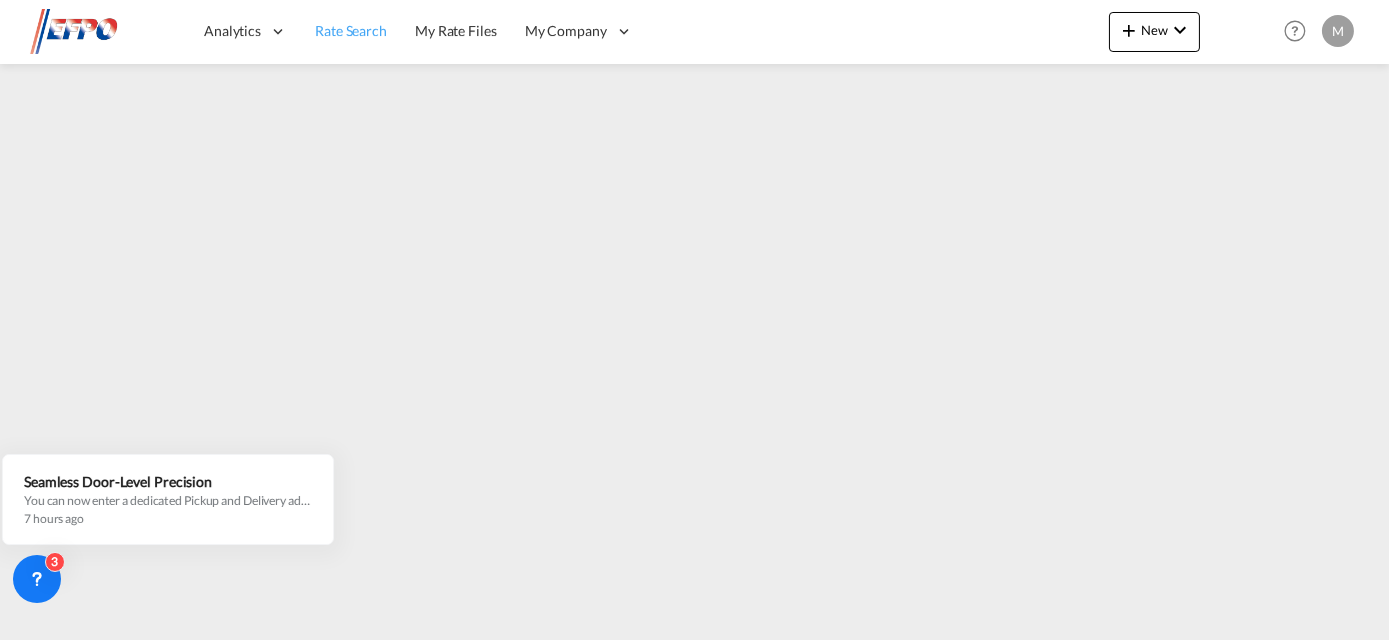 click on "Rate Search" at bounding box center [351, 30] 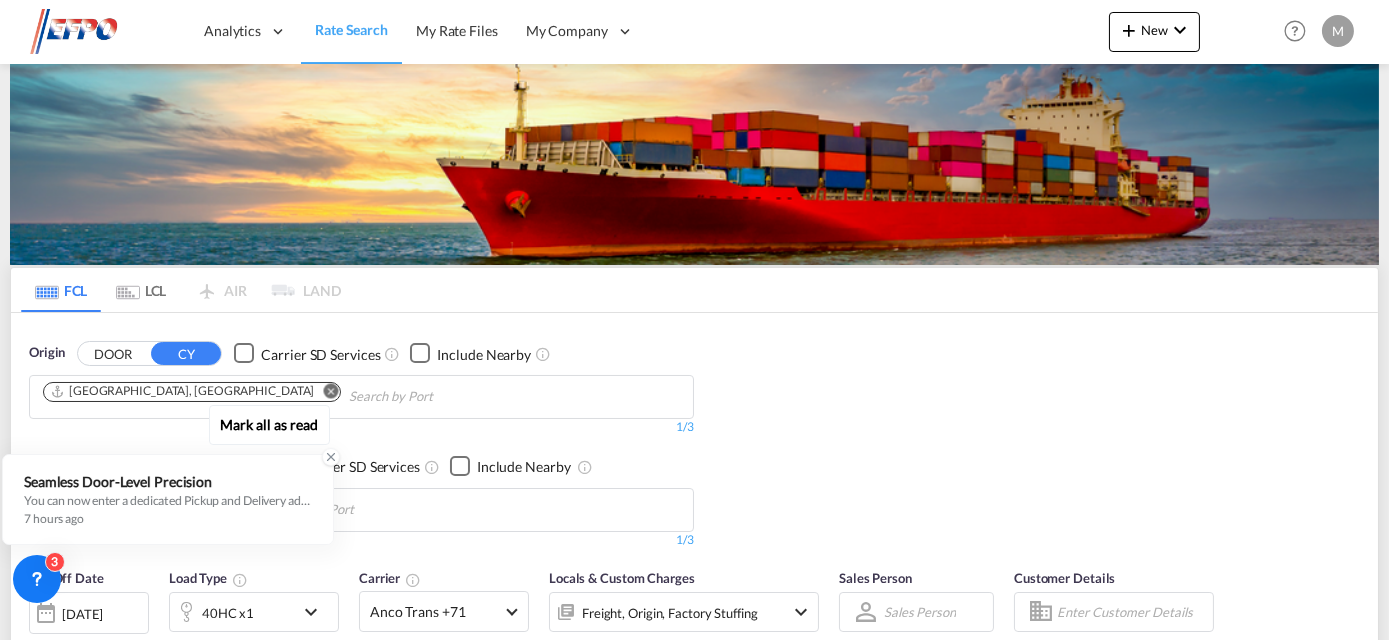 click 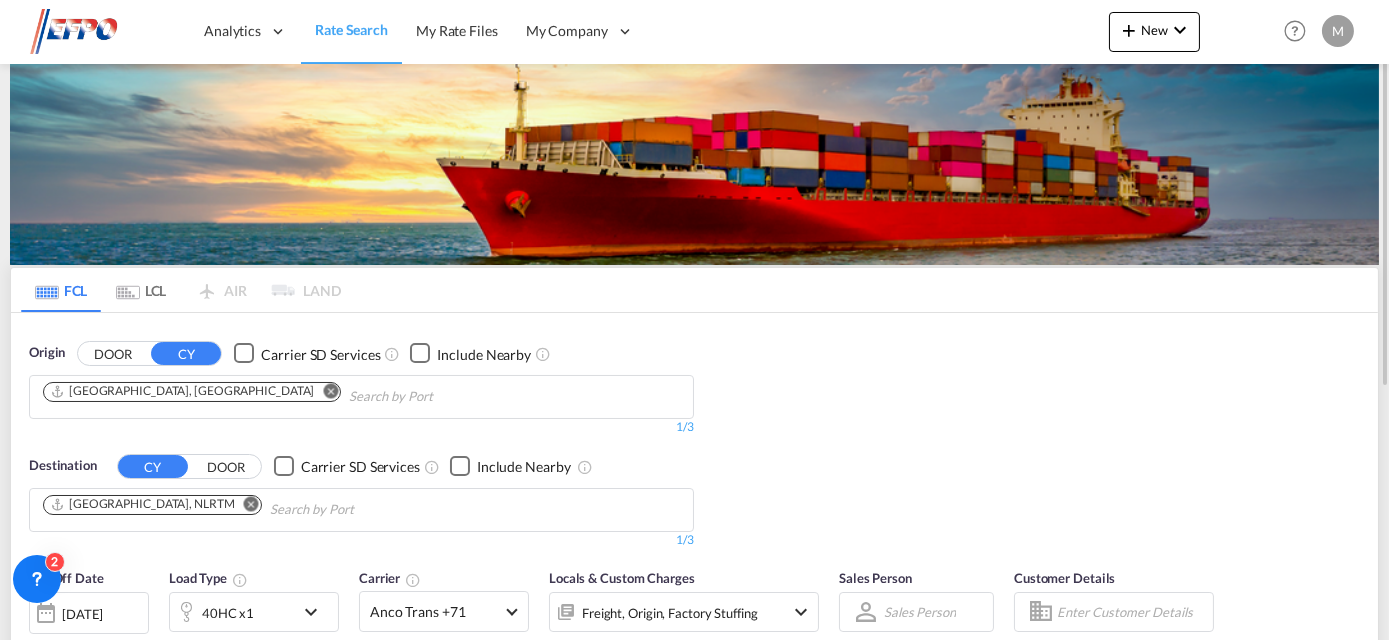 click at bounding box center (331, 390) 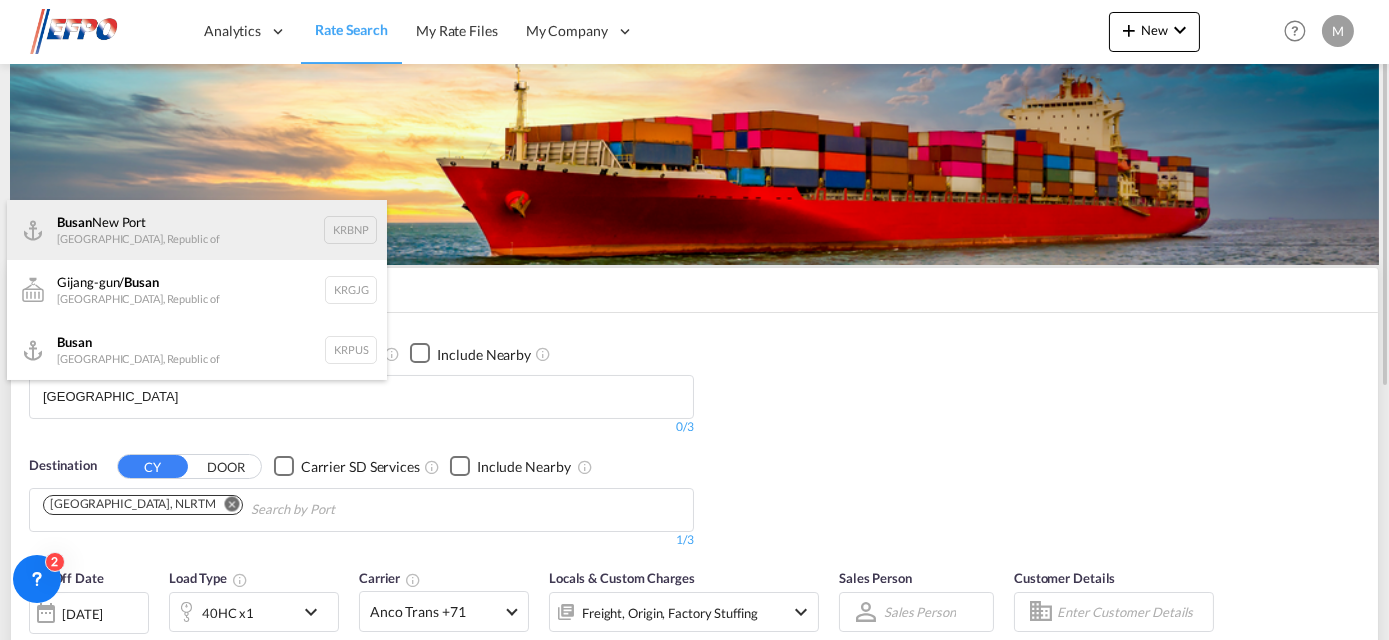 type on "[GEOGRAPHIC_DATA]" 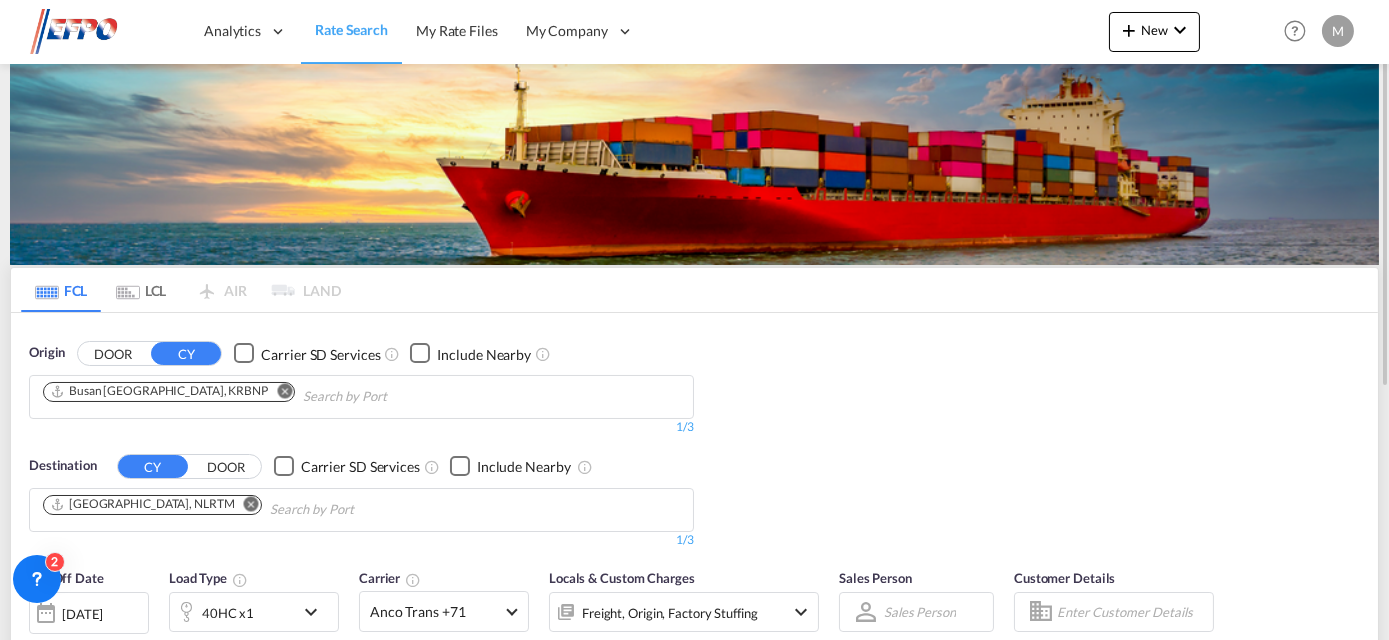 click at bounding box center [284, 390] 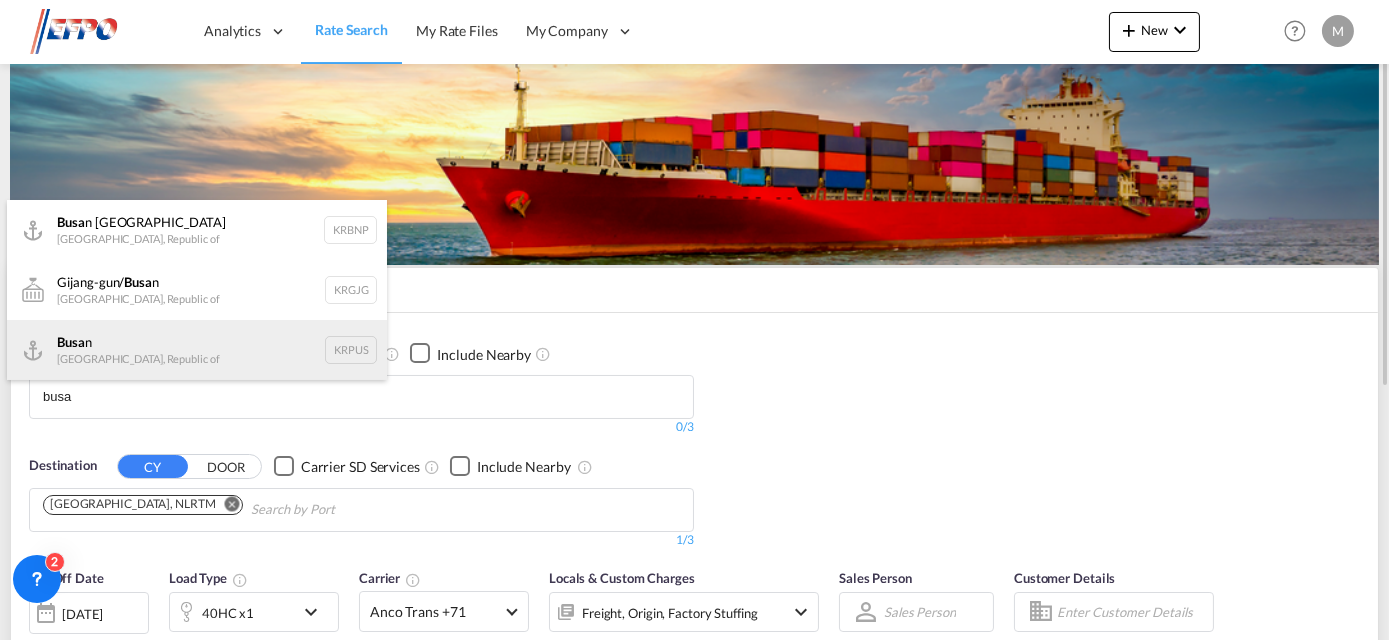 type on "busa" 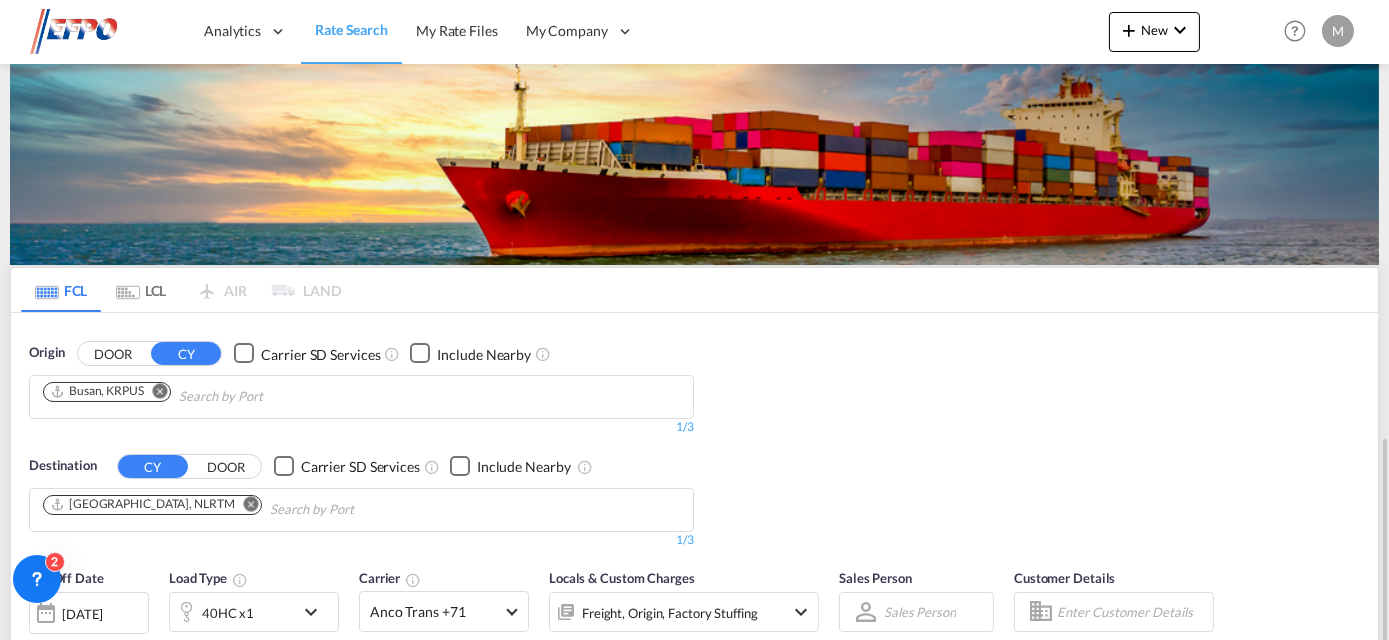 scroll, scrollTop: 272, scrollLeft: 0, axis: vertical 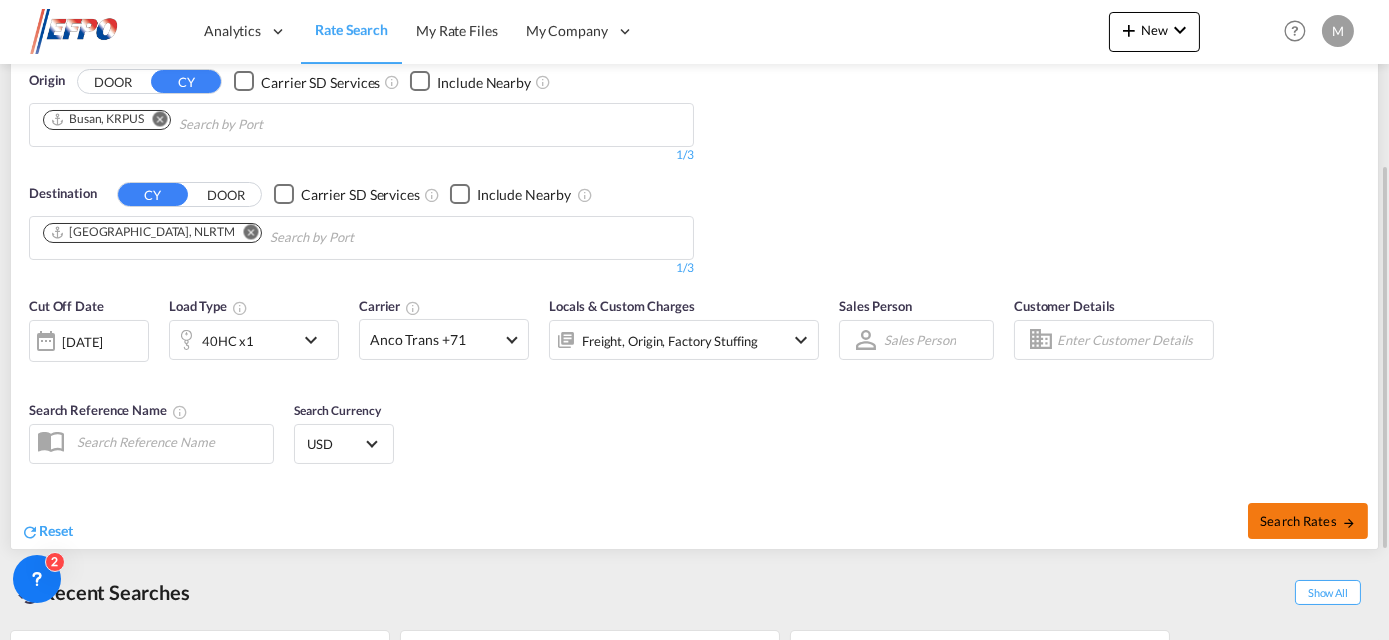click on "Search Rates" at bounding box center [1308, 521] 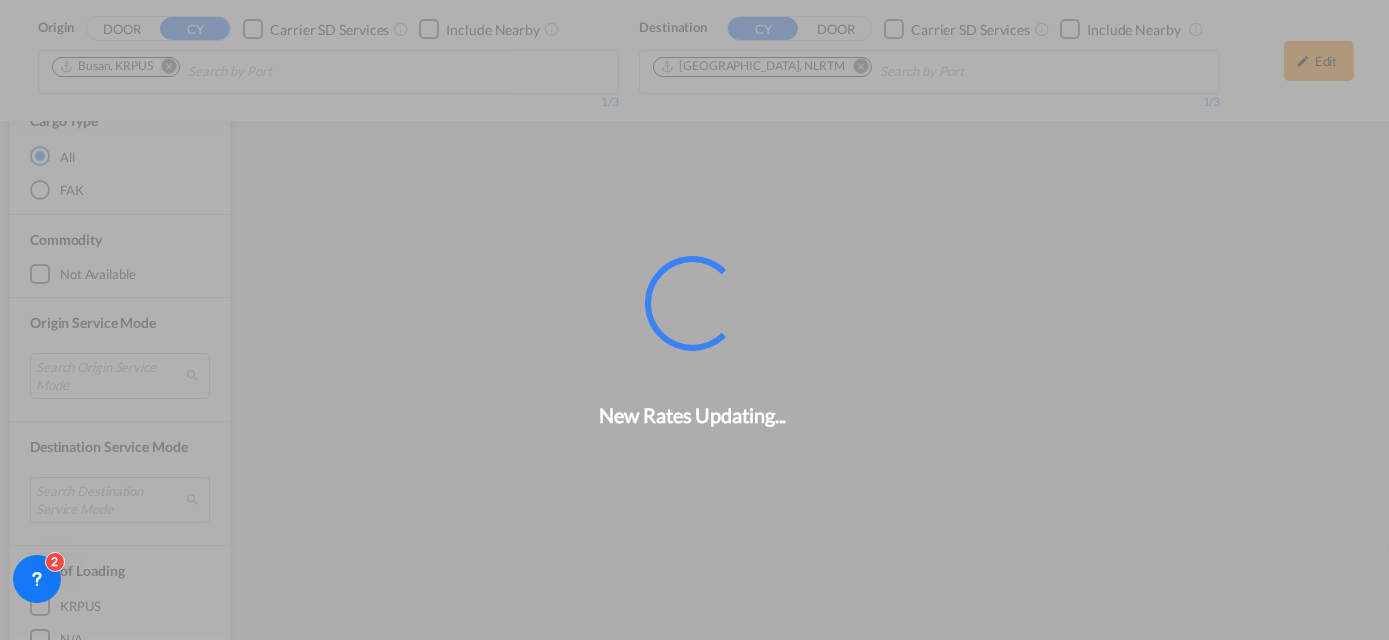 scroll, scrollTop: 917, scrollLeft: 0, axis: vertical 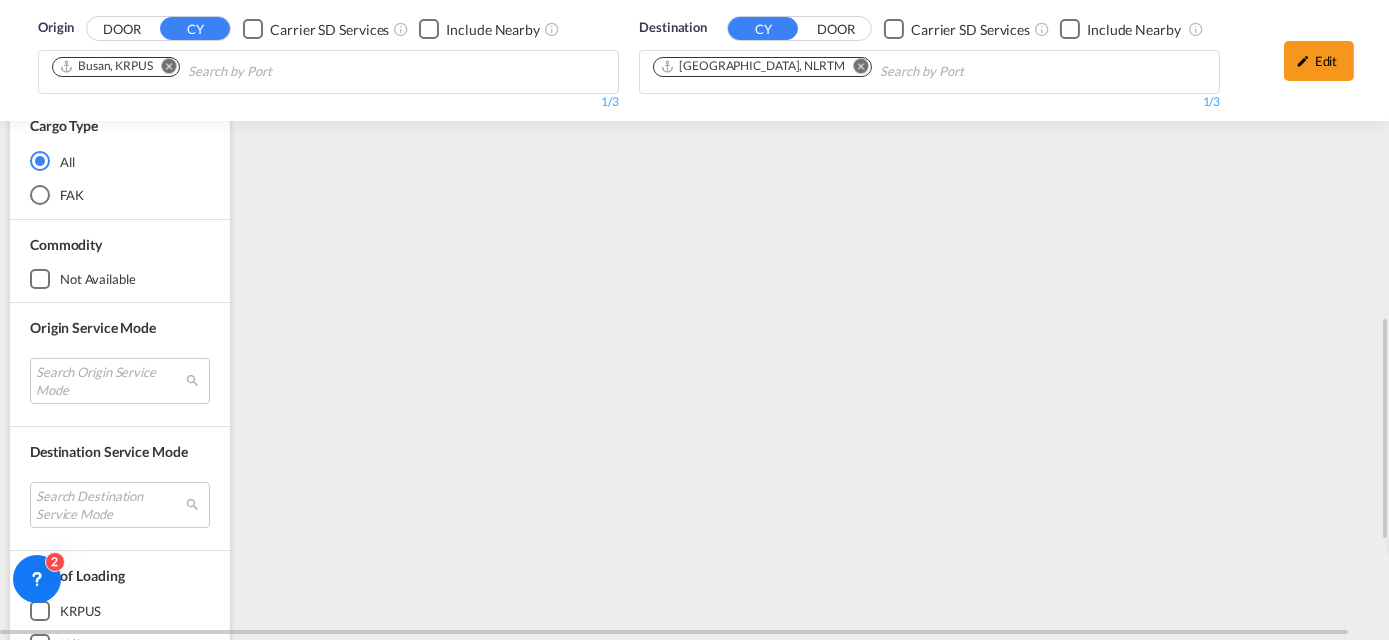 click at bounding box center (861, 66) 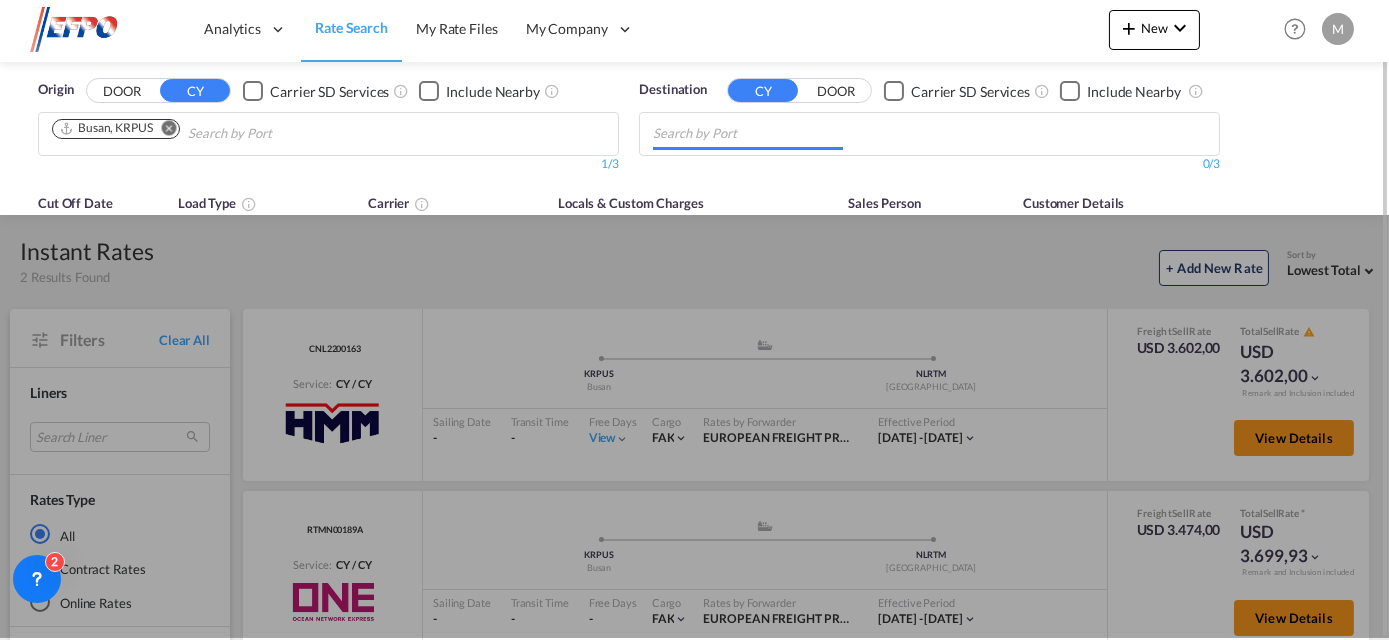 scroll, scrollTop: 0, scrollLeft: 0, axis: both 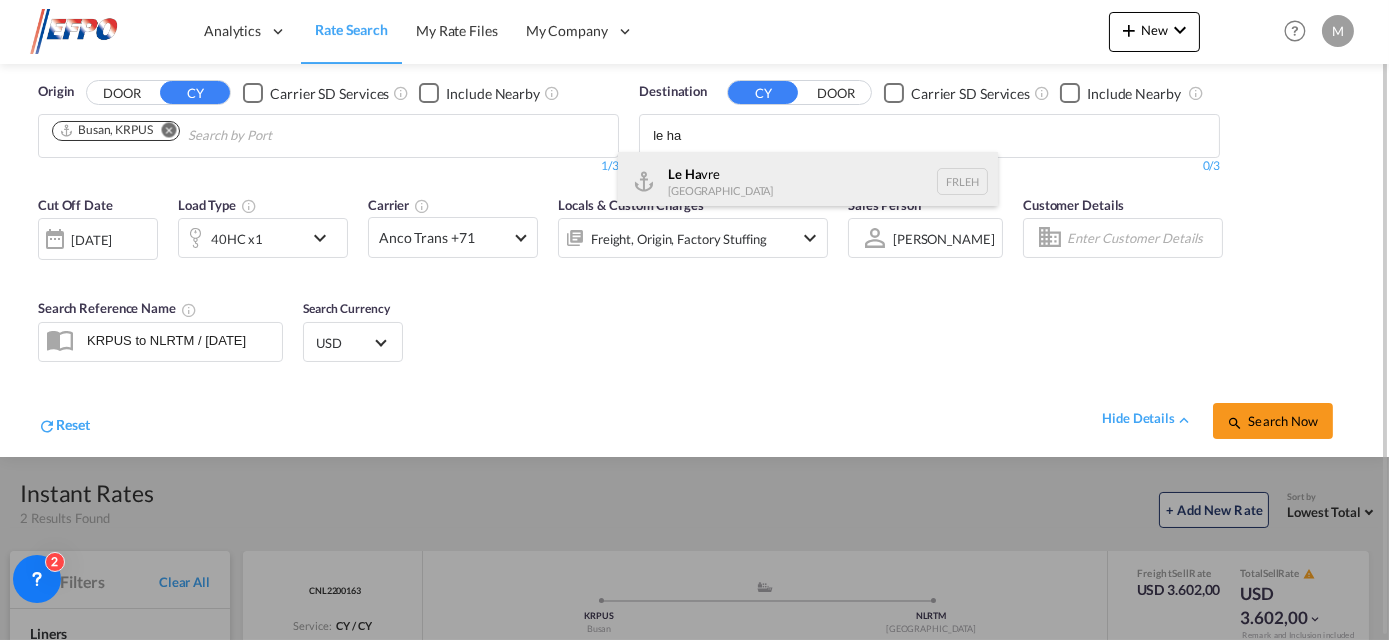 type on "le ha" 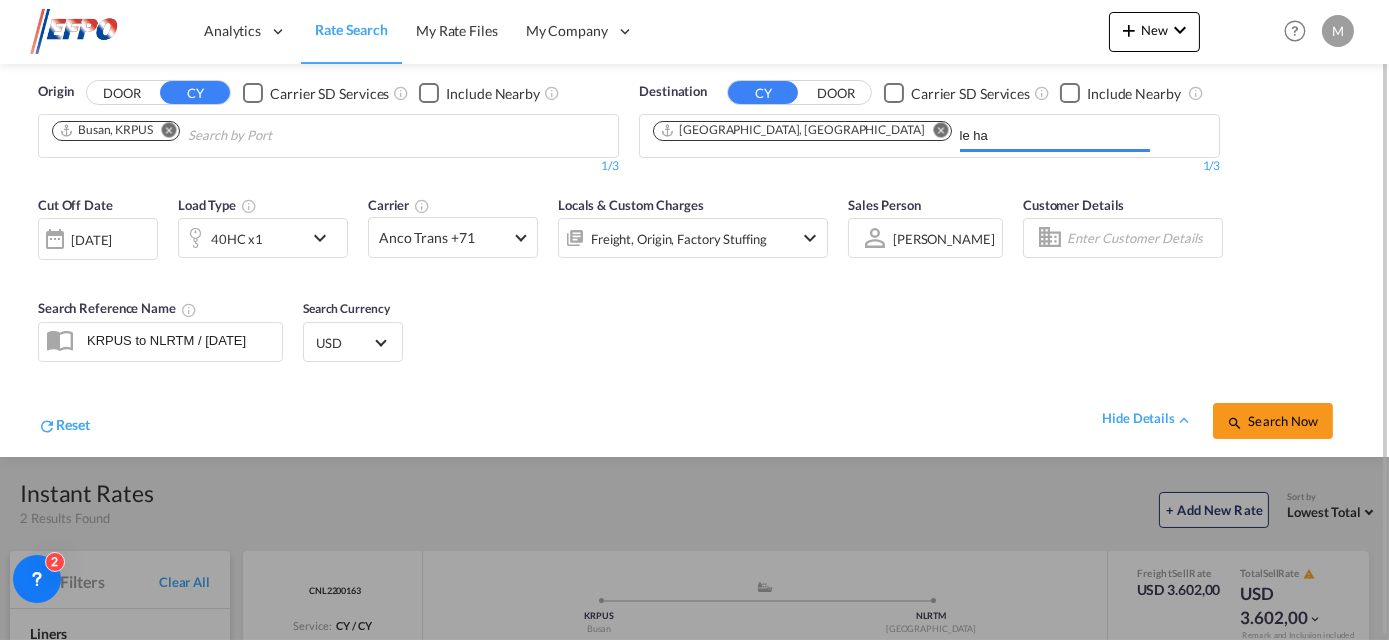 type 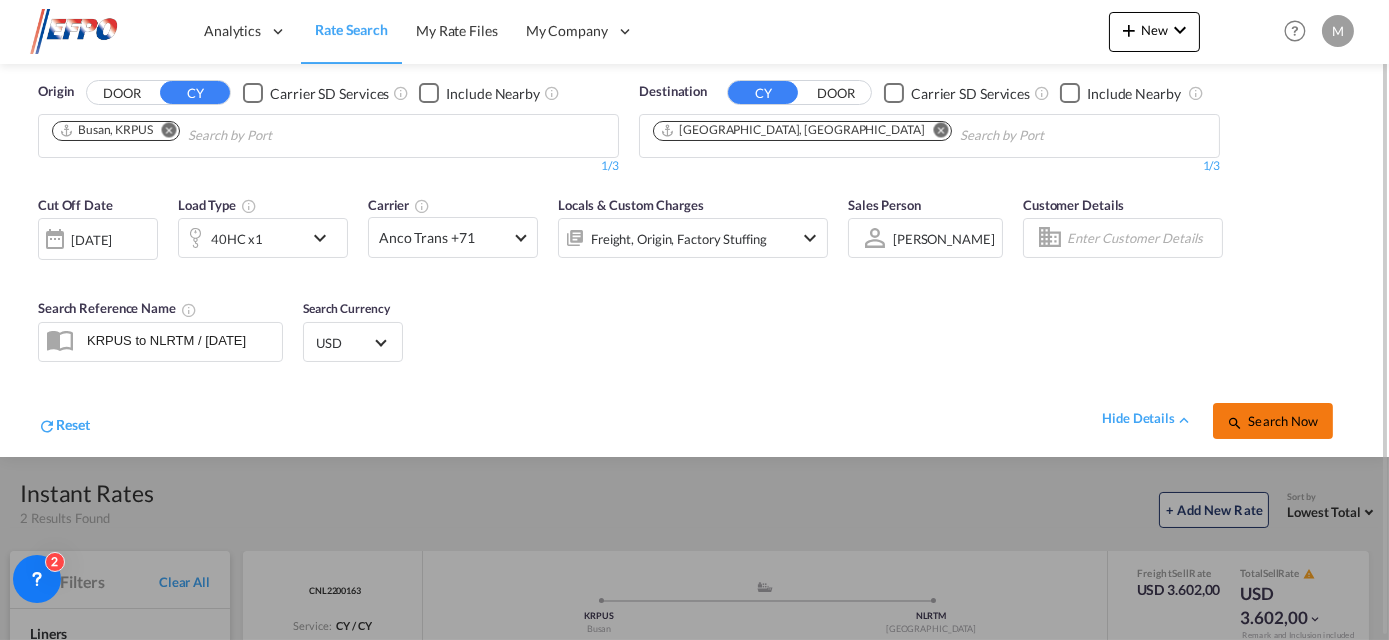 click on "Search Now" at bounding box center (1272, 421) 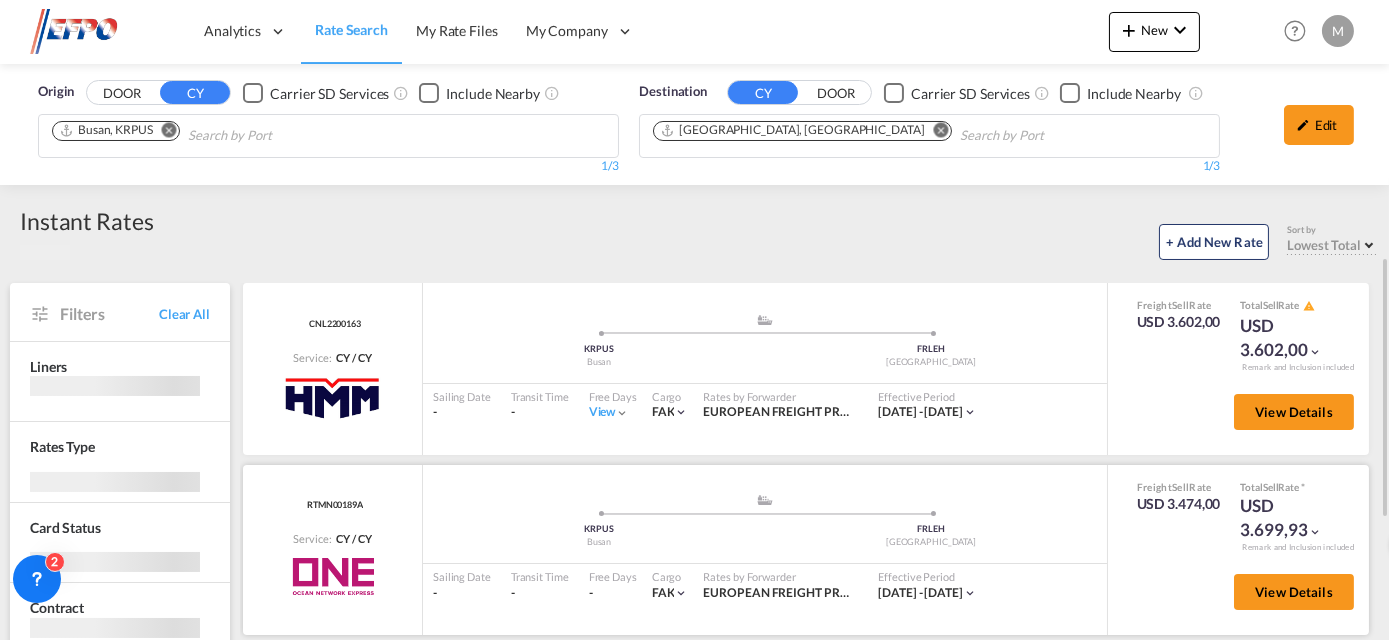 scroll, scrollTop: 181, scrollLeft: 0, axis: vertical 